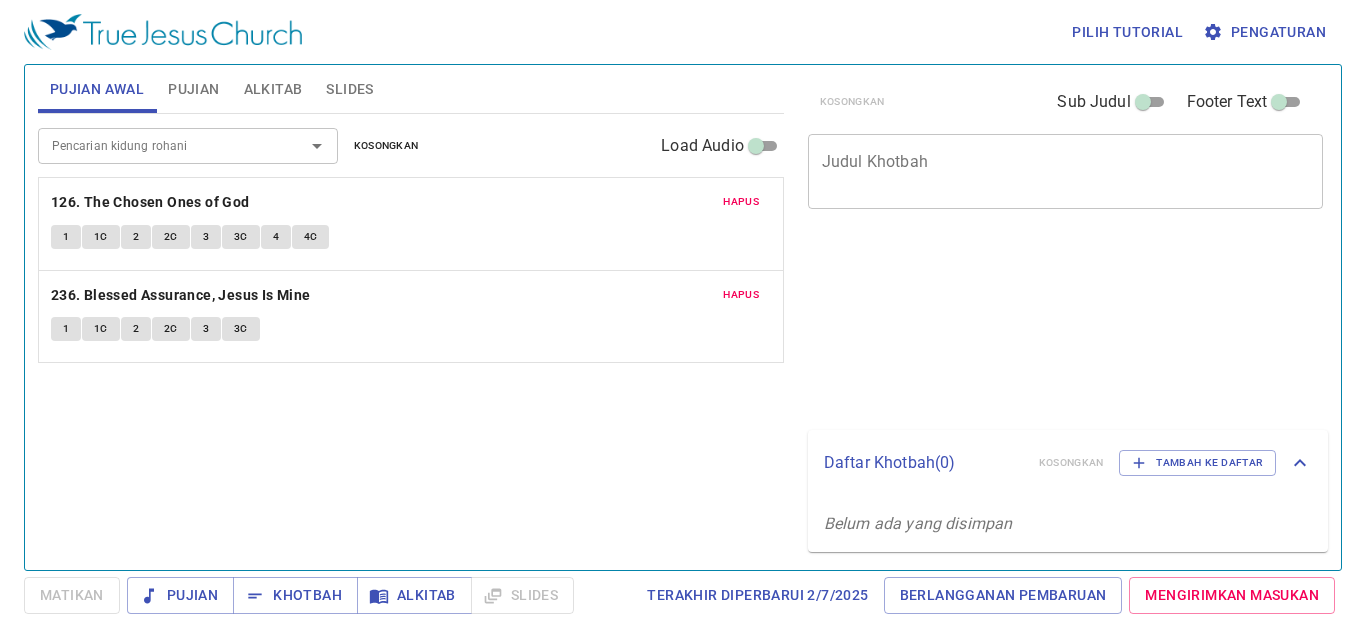 scroll, scrollTop: 0, scrollLeft: 0, axis: both 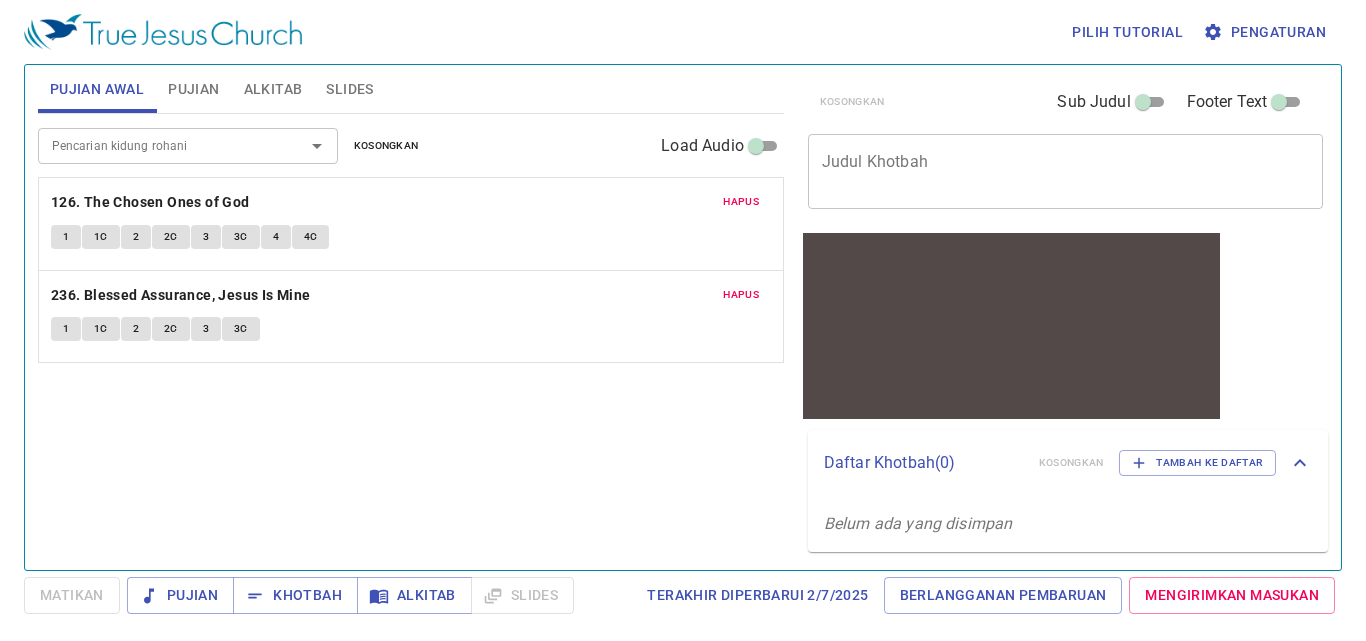 click on "Hapus" at bounding box center [741, 202] 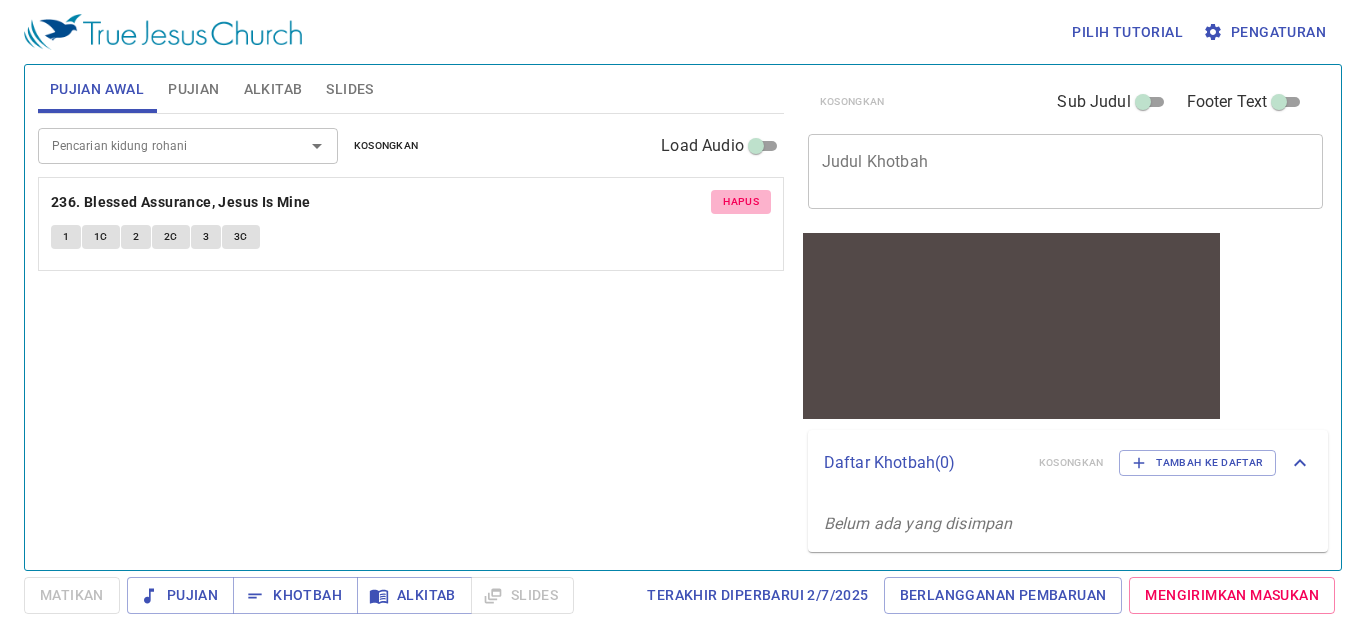click on "Hapus" at bounding box center [741, 202] 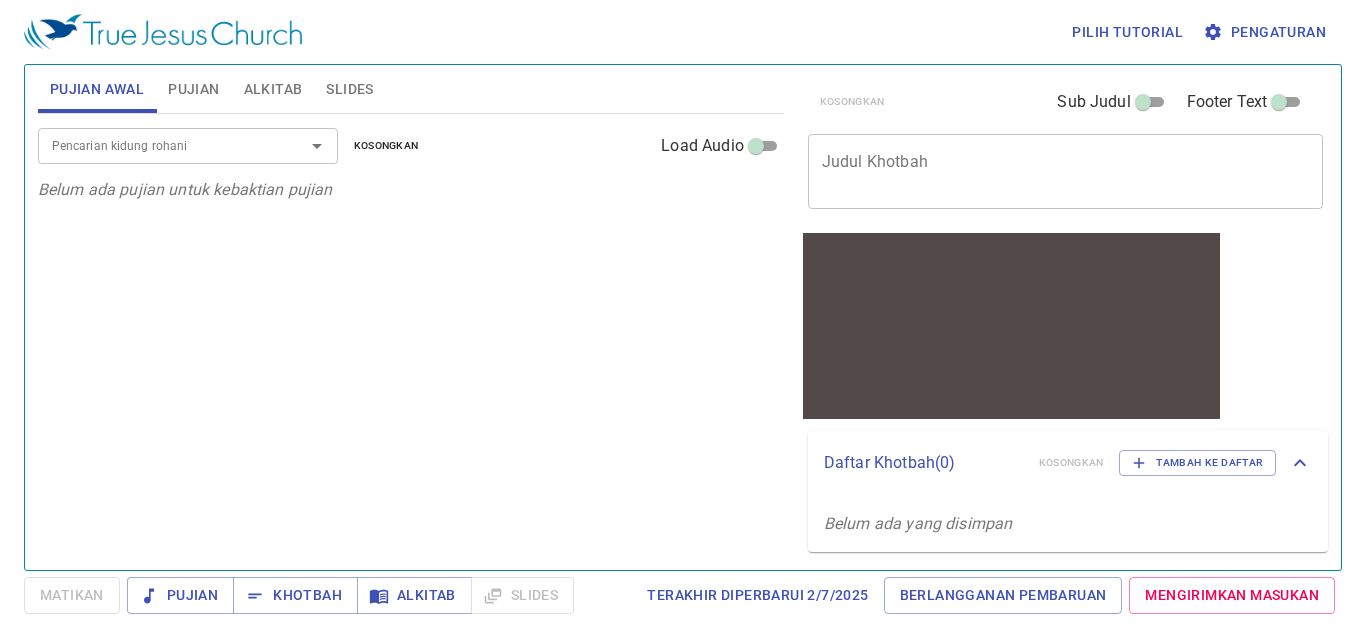 click on "Pencarian kidung rohani" at bounding box center (158, 145) 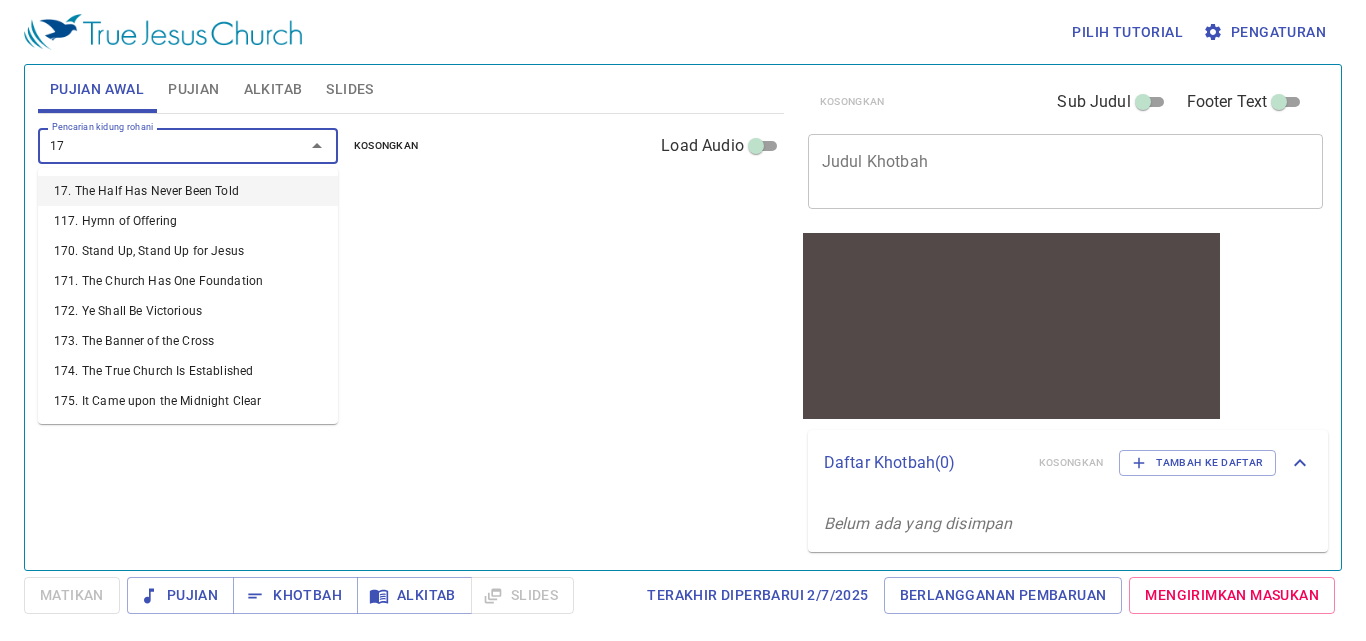 type on "173" 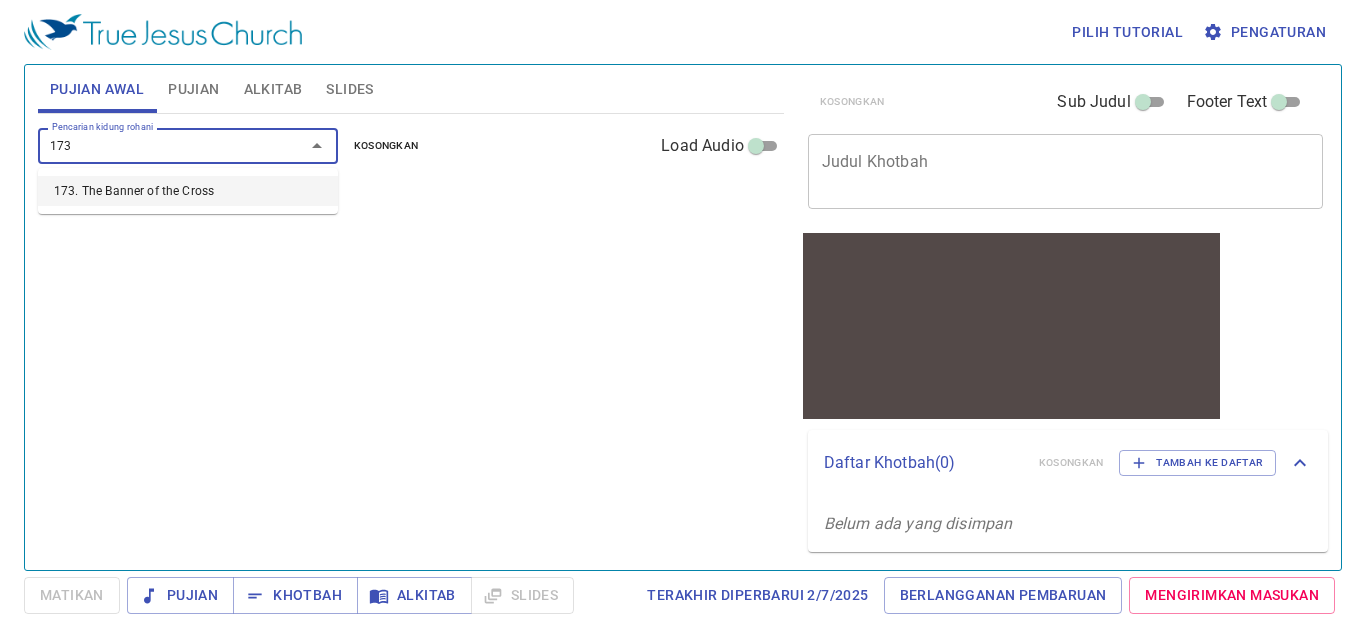click on "173. The Banner of the Cross" at bounding box center (188, 191) 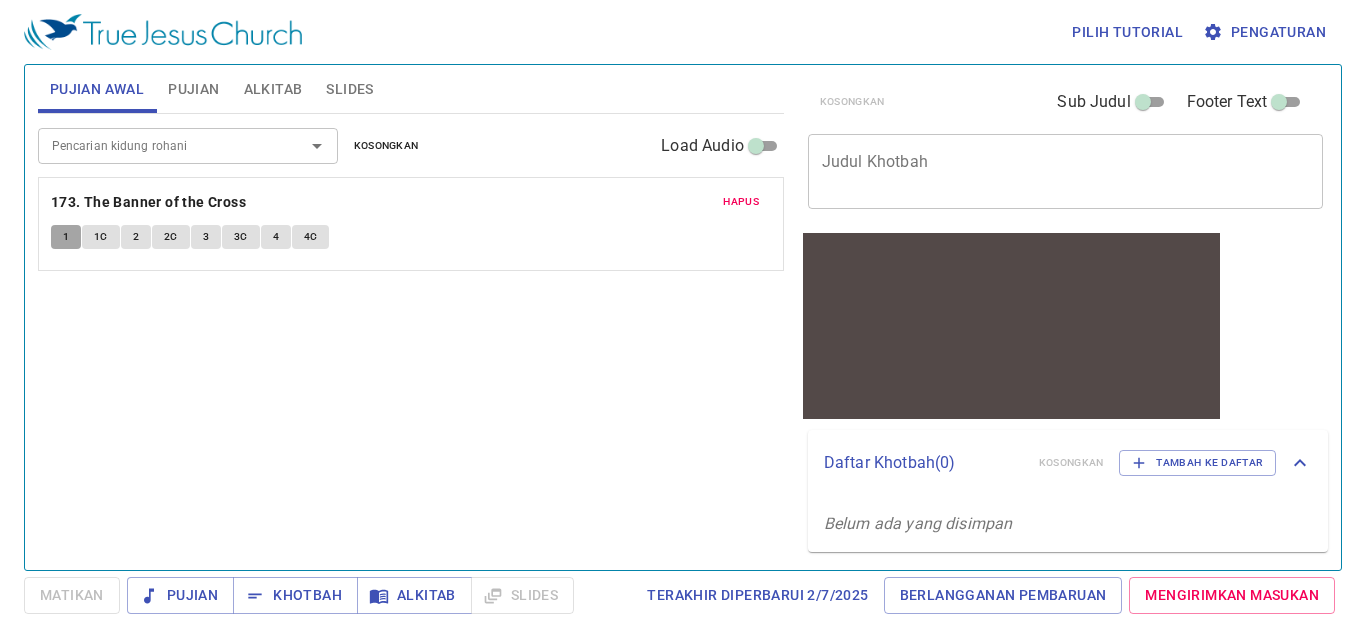 click on "1" at bounding box center [66, 237] 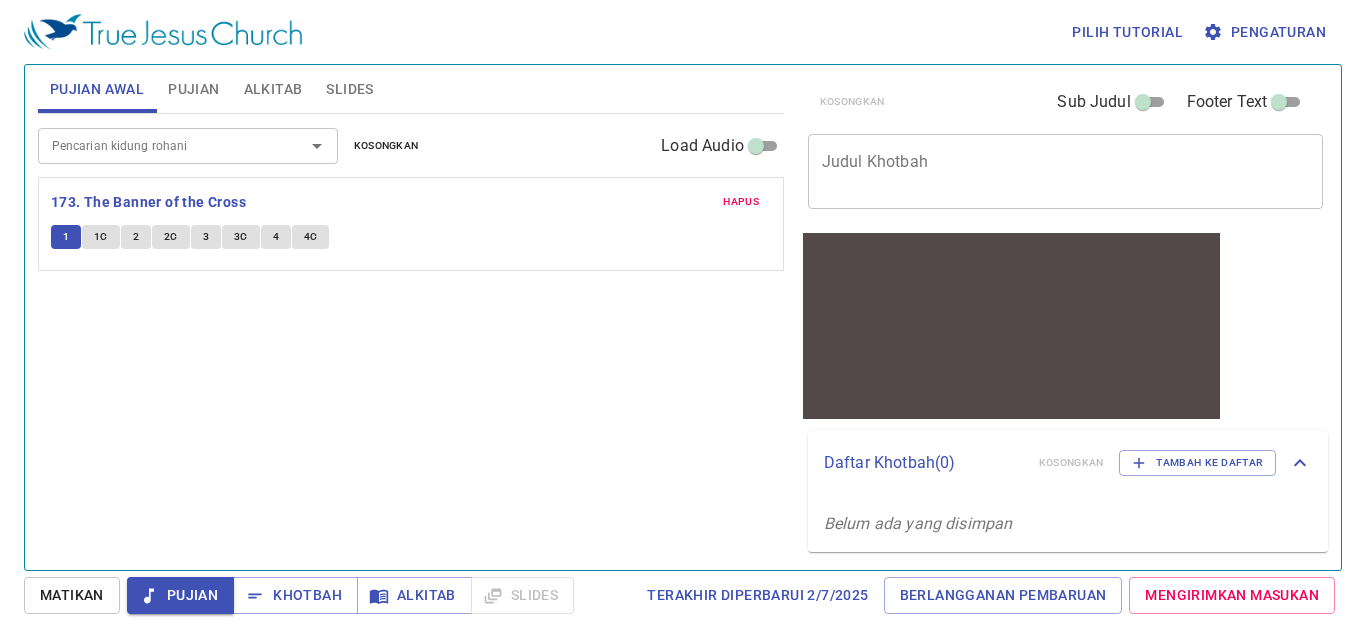 click on "1C" at bounding box center (101, 237) 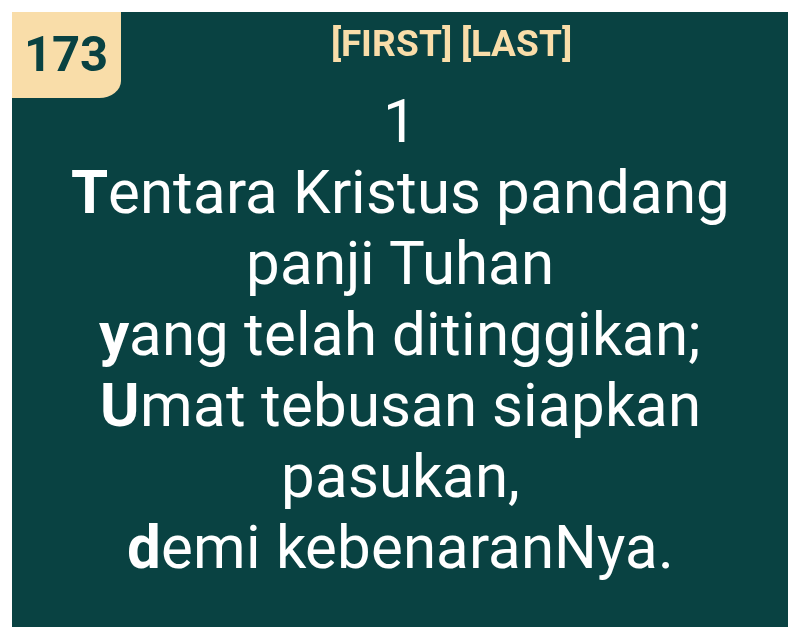 scroll, scrollTop: 0, scrollLeft: 0, axis: both 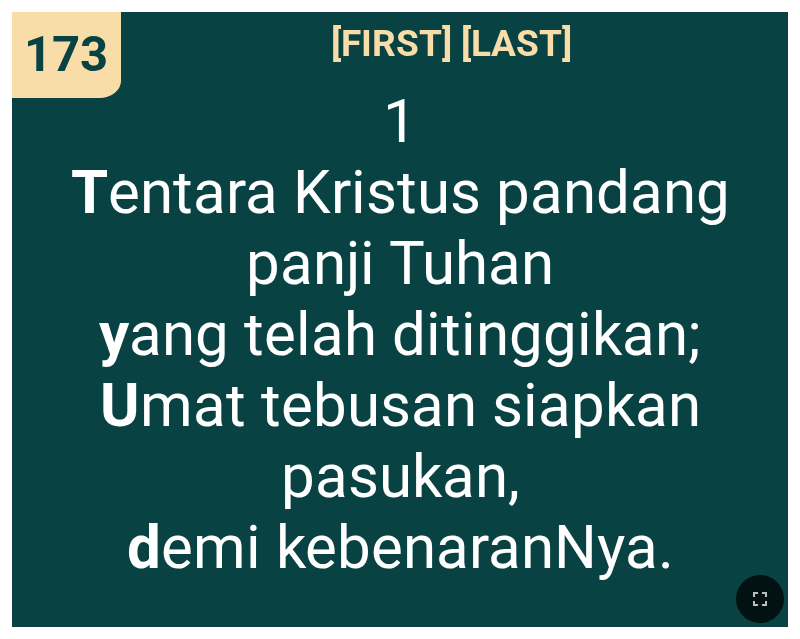 click at bounding box center (760, 599) 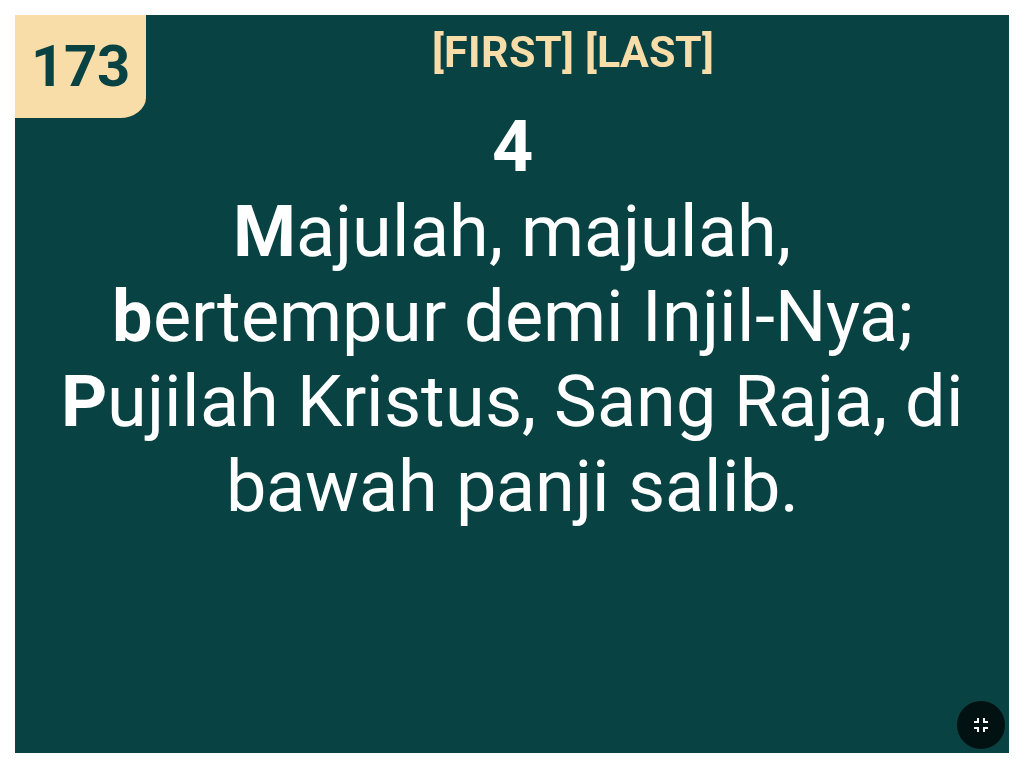 click 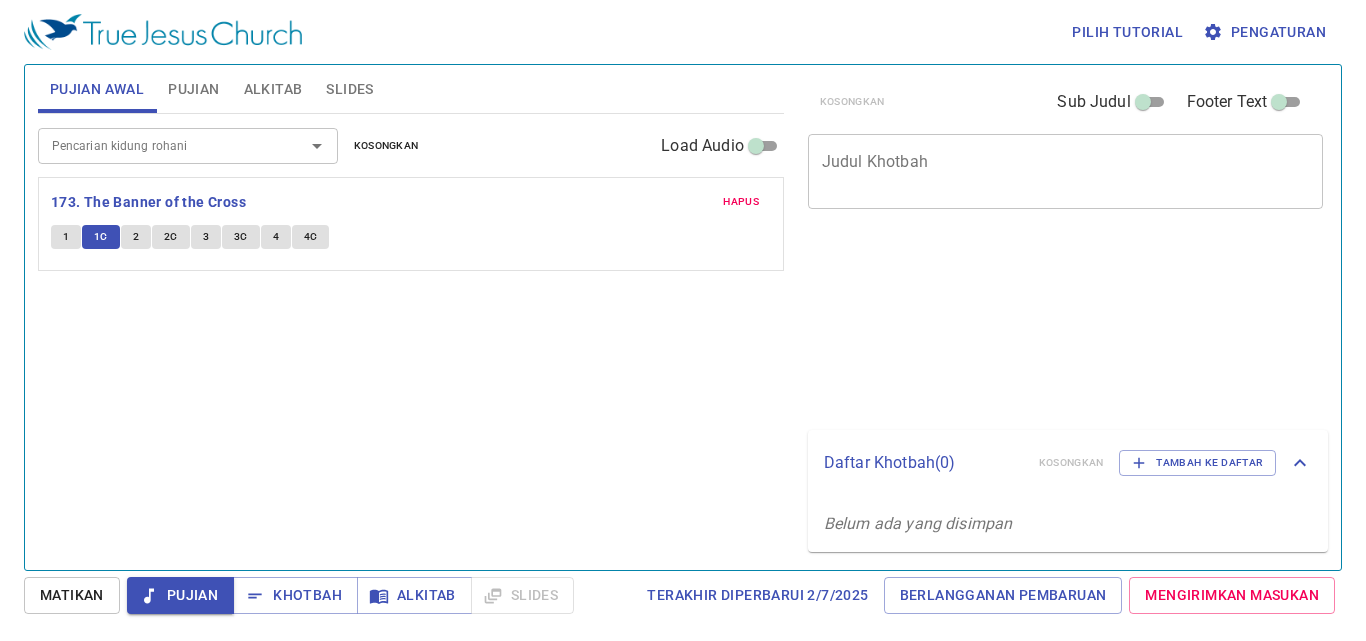 scroll, scrollTop: 0, scrollLeft: 0, axis: both 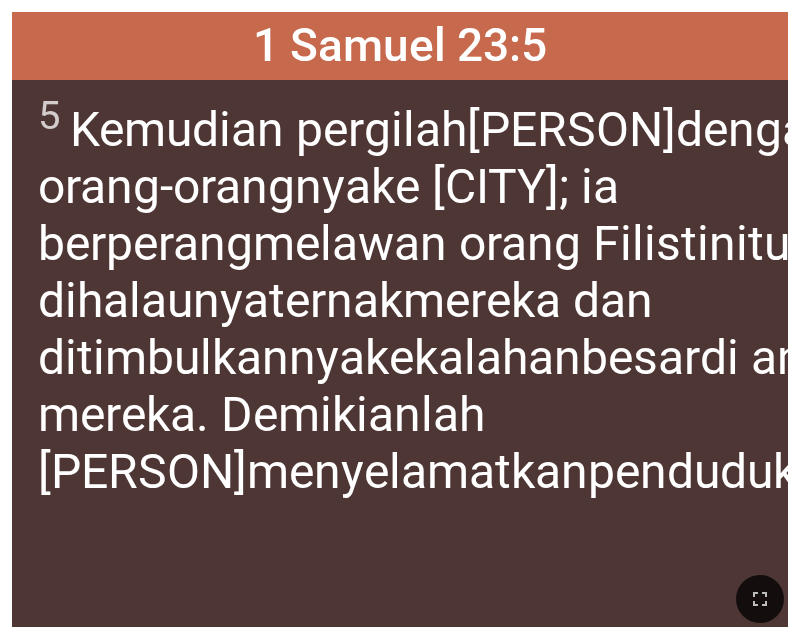 drag, startPoint x: 766, startPoint y: 607, endPoint x: 847, endPoint y: 688, distance: 114.5513 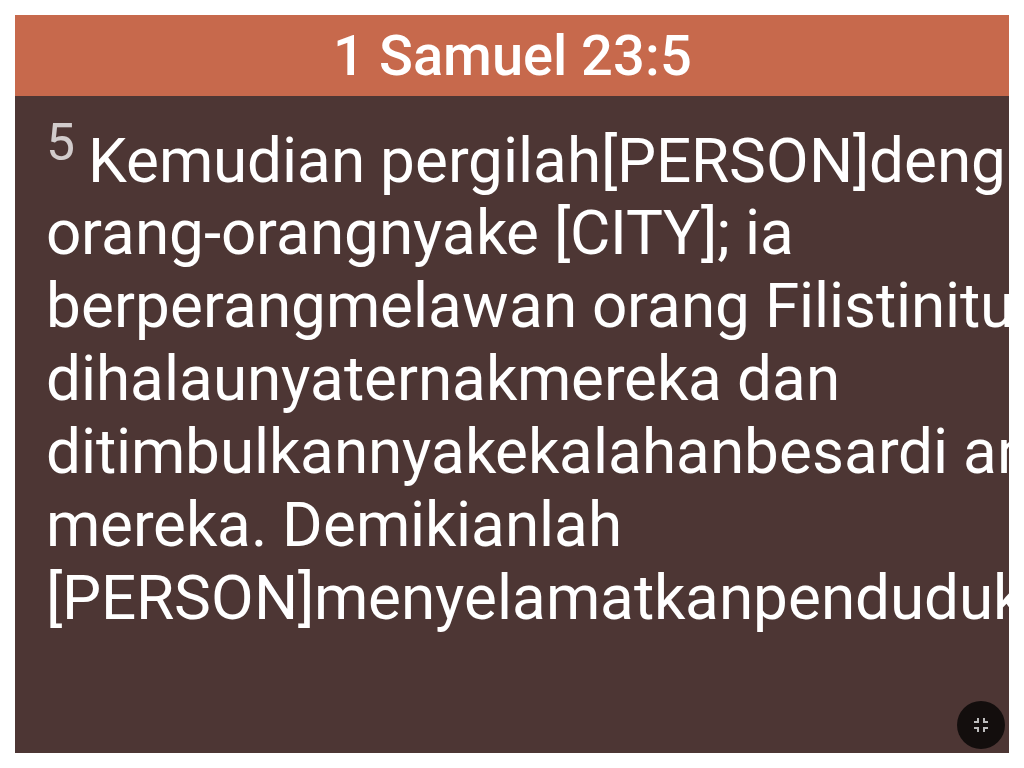 click on "5 Kemudian pergilah [PERSON] dengan orang-orangnya ke [CITY]; ia berperang melawan orang Filistin itu, dihalaunya ternak mereka dan ditimbulkannya kekalahan besar di antara mereka. Demikianlah [PERSON] menyelamatkan penduduk [CITY]." at bounding box center [512, 424] 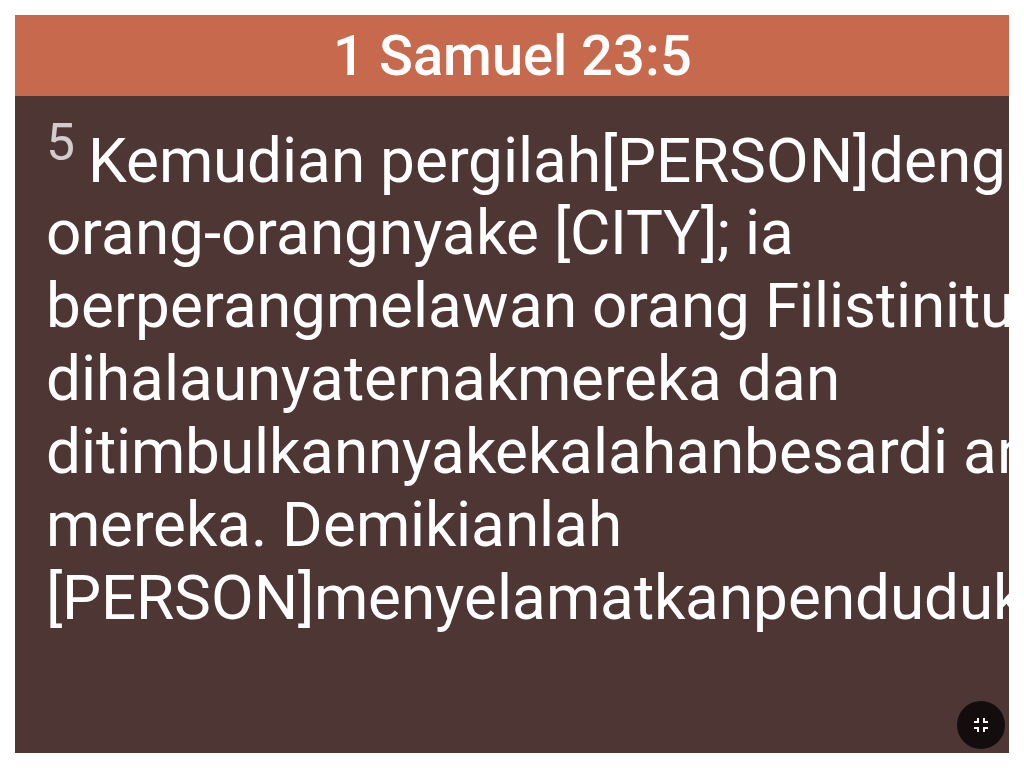 click 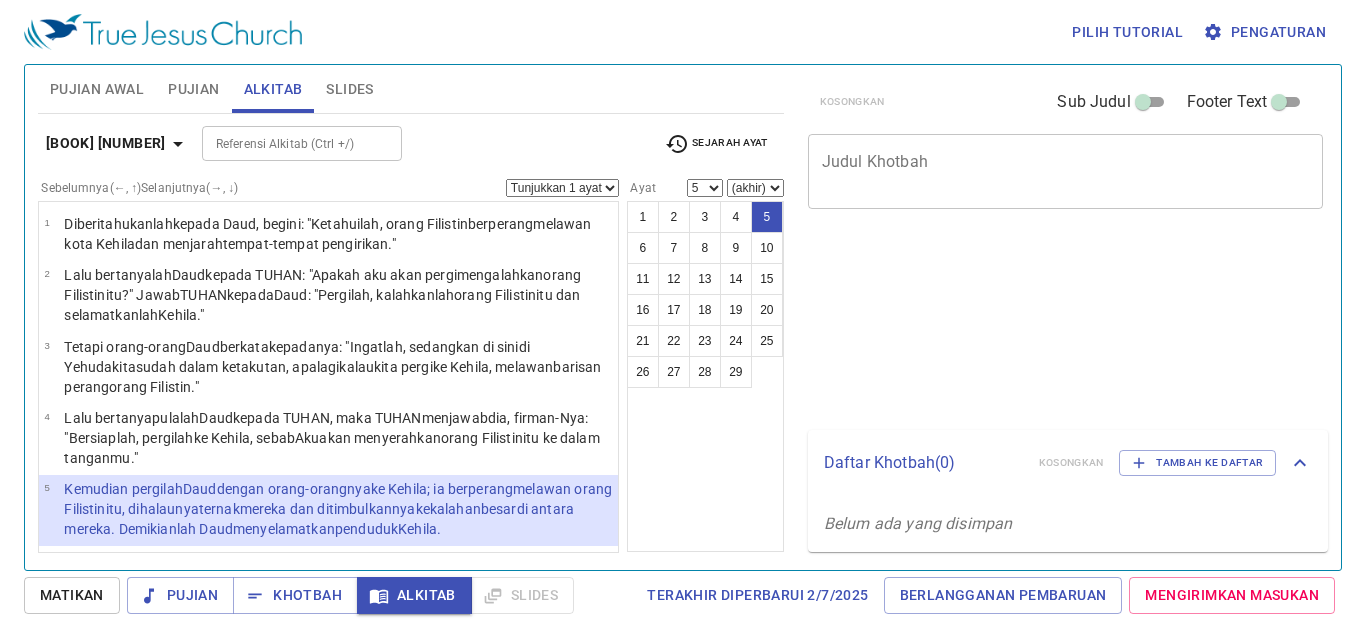 select on "5" 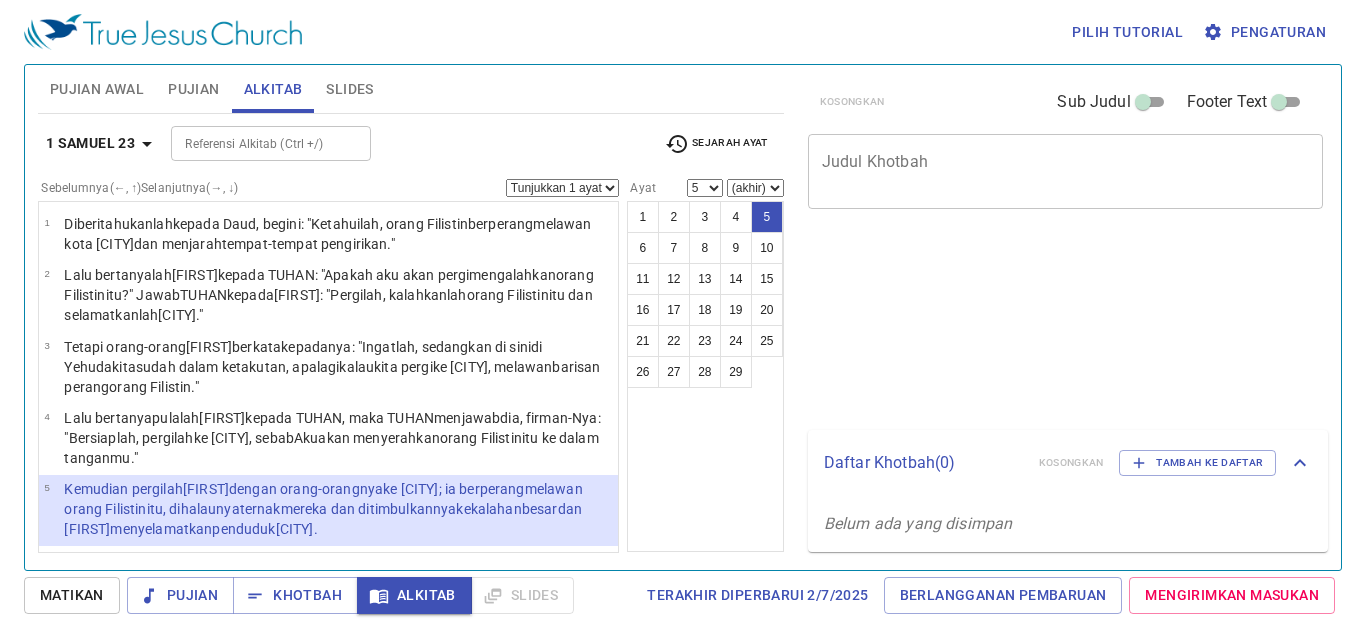select on "5" 